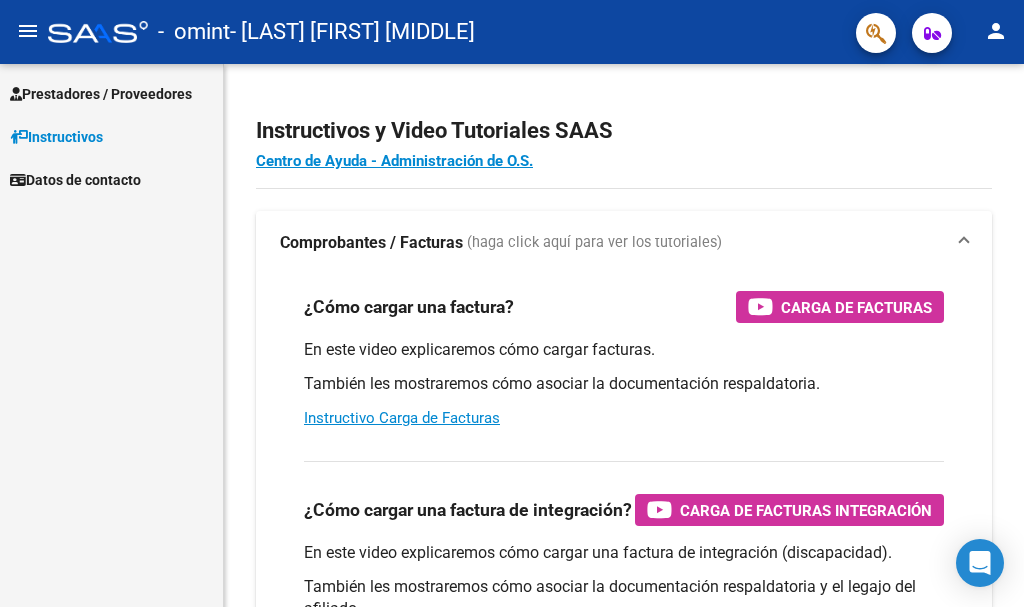 scroll, scrollTop: 0, scrollLeft: 0, axis: both 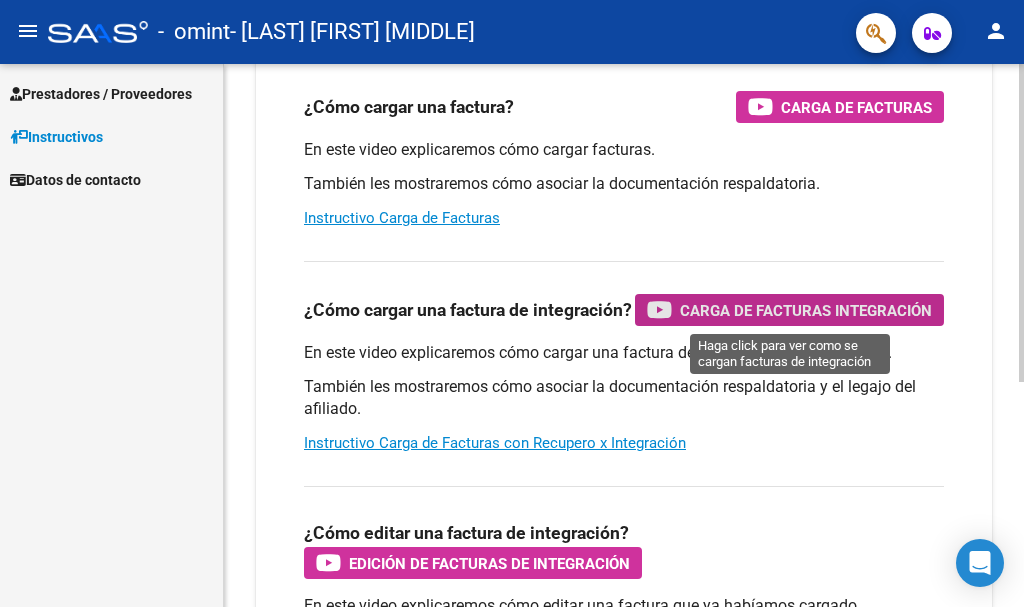 click on "Carga de Facturas Integración" at bounding box center (806, 310) 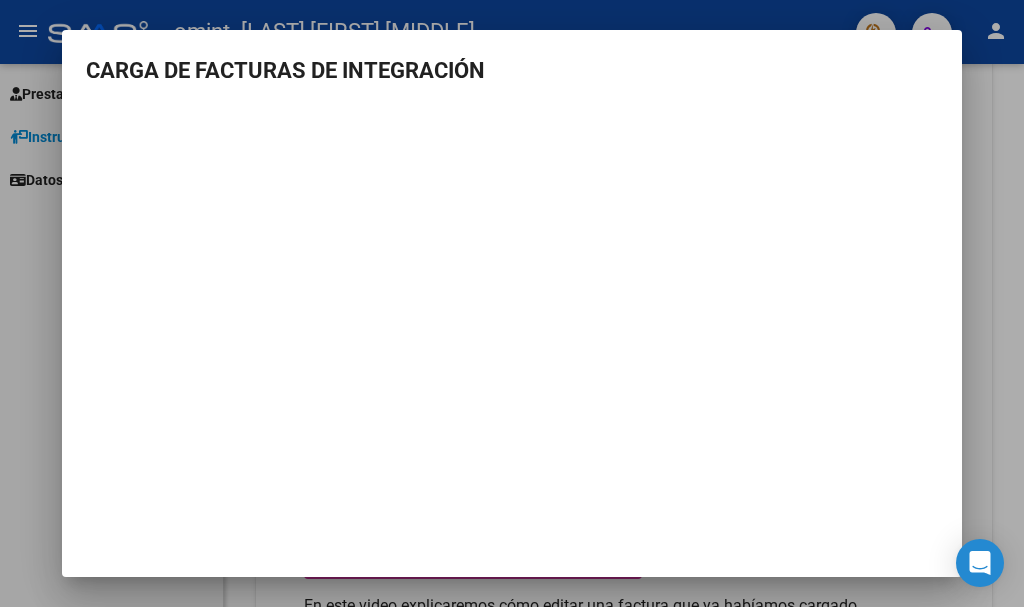 click at bounding box center [512, 303] 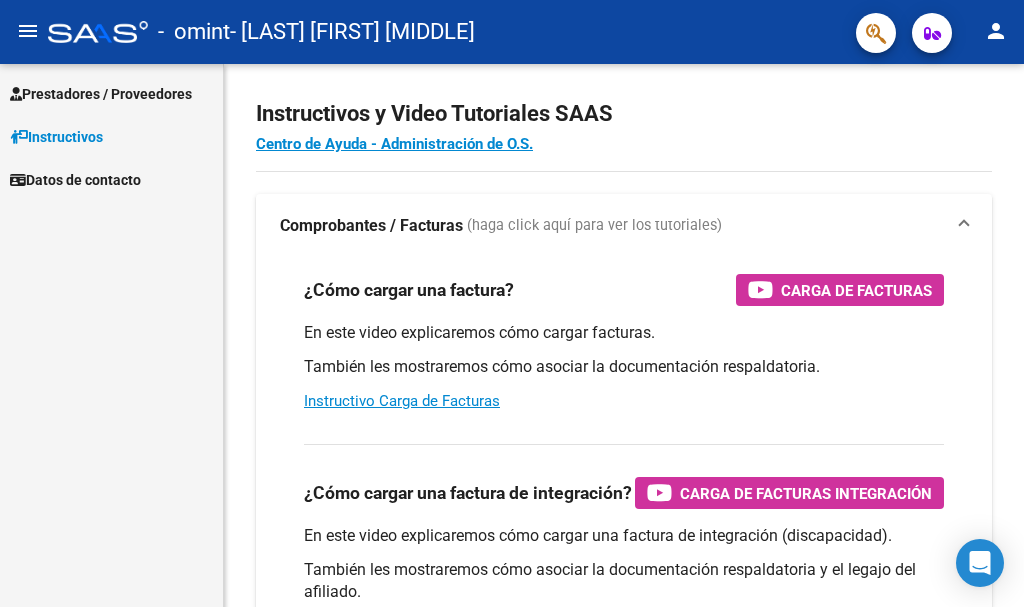 scroll, scrollTop: 0, scrollLeft: 0, axis: both 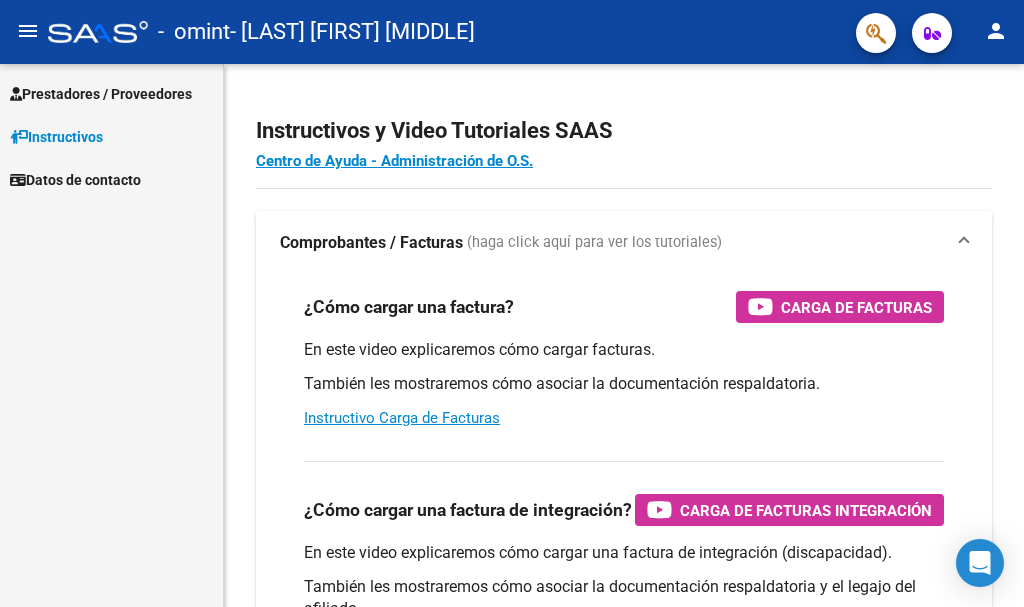 click on "Prestadores / Proveedores" at bounding box center (101, 94) 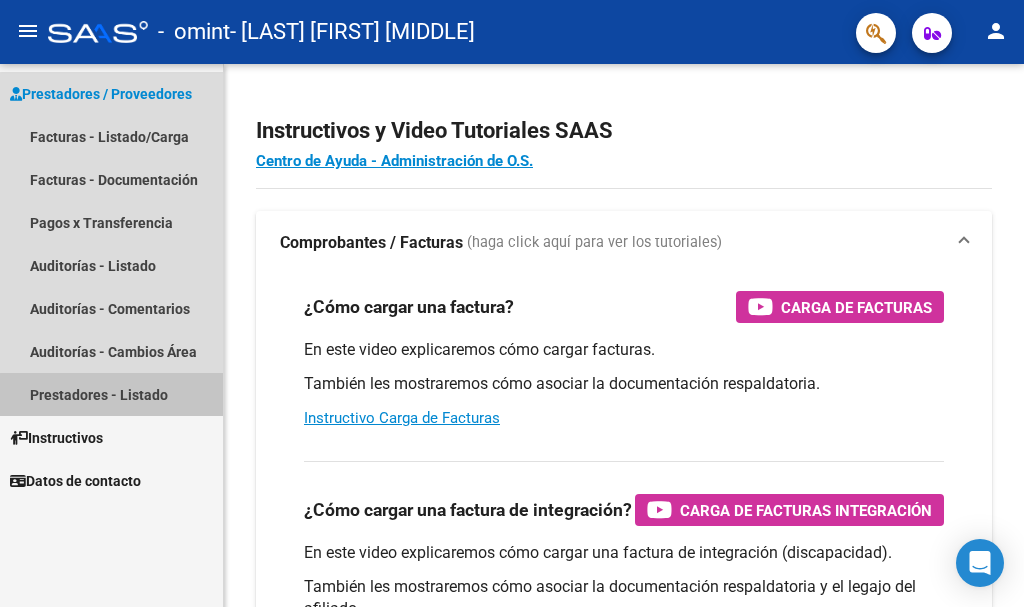 click on "Prestadores - Listado" at bounding box center (111, 394) 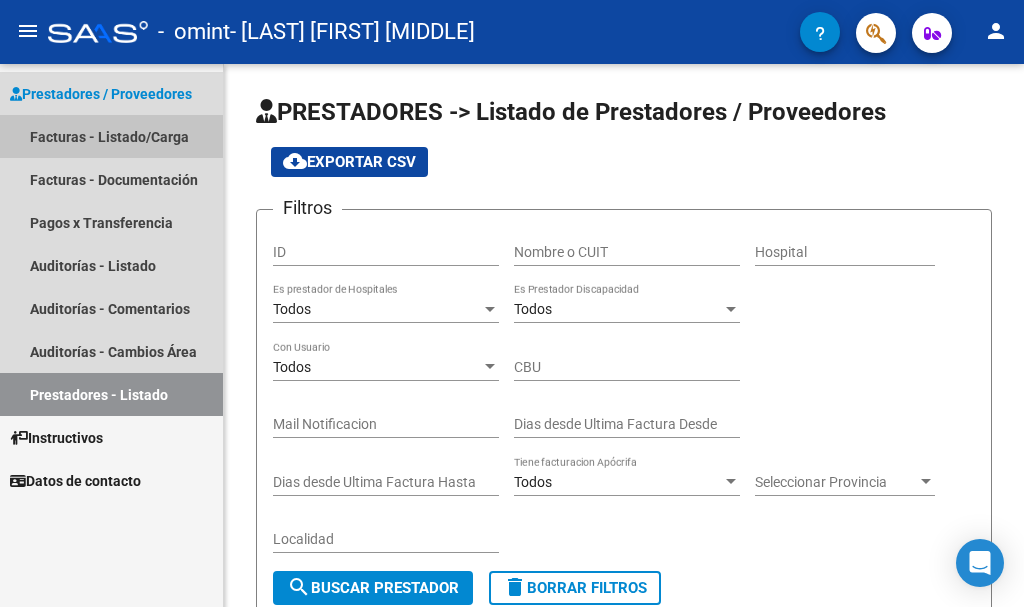 click on "Facturas - Listado/Carga" at bounding box center (111, 136) 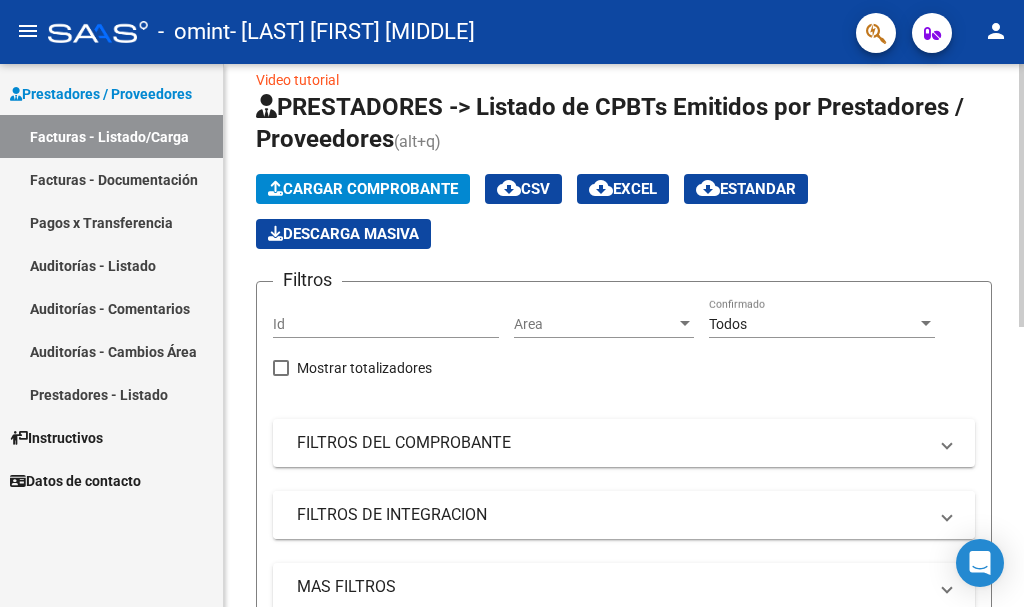 scroll, scrollTop: 0, scrollLeft: 0, axis: both 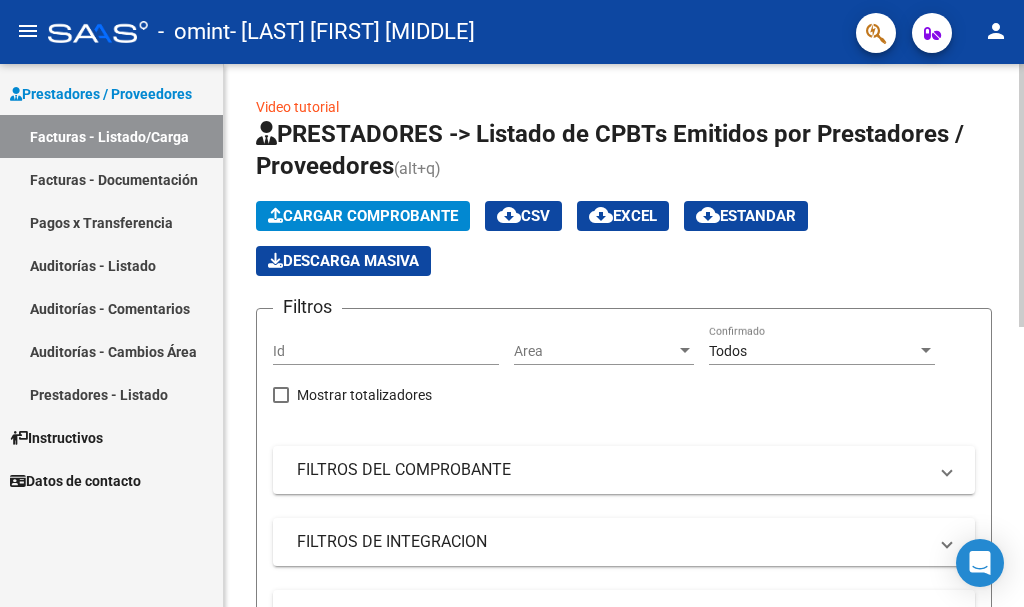 click on "Cargar Comprobante" 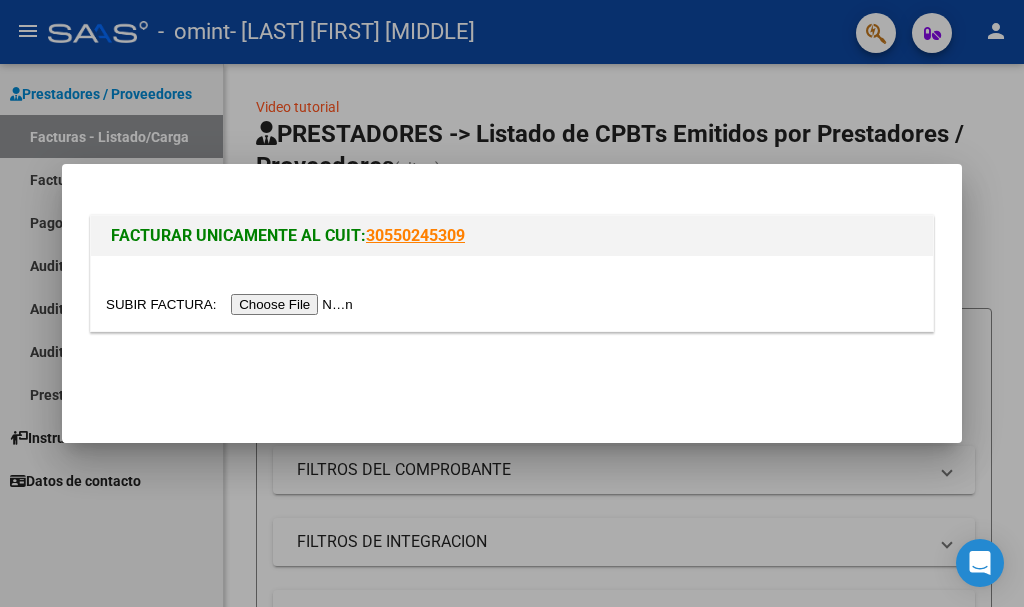 click at bounding box center (232, 304) 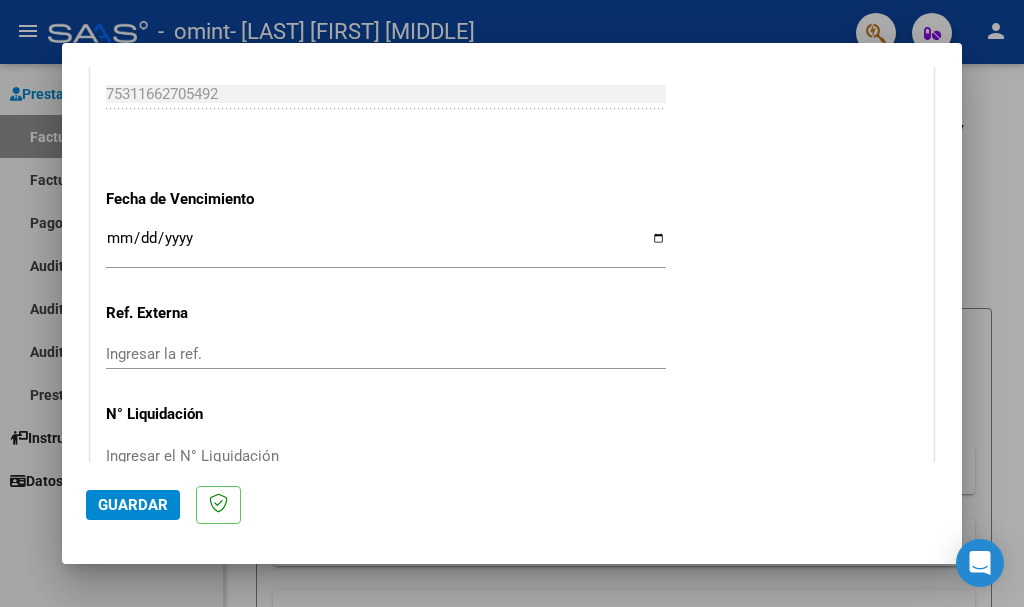 scroll, scrollTop: 1300, scrollLeft: 0, axis: vertical 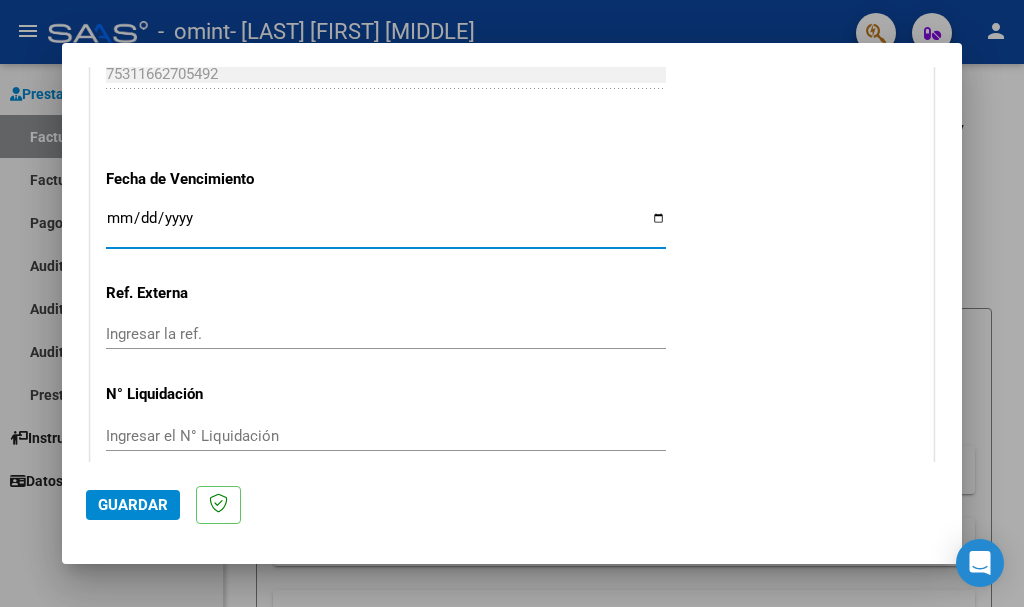 click on "Ingresar la fecha" at bounding box center (386, 226) 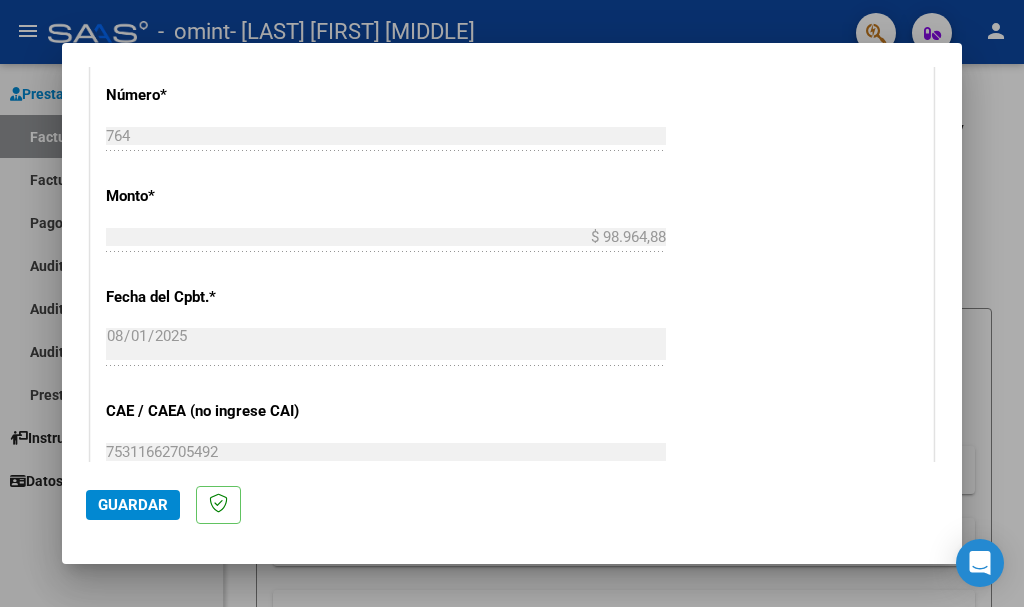 scroll, scrollTop: 800, scrollLeft: 0, axis: vertical 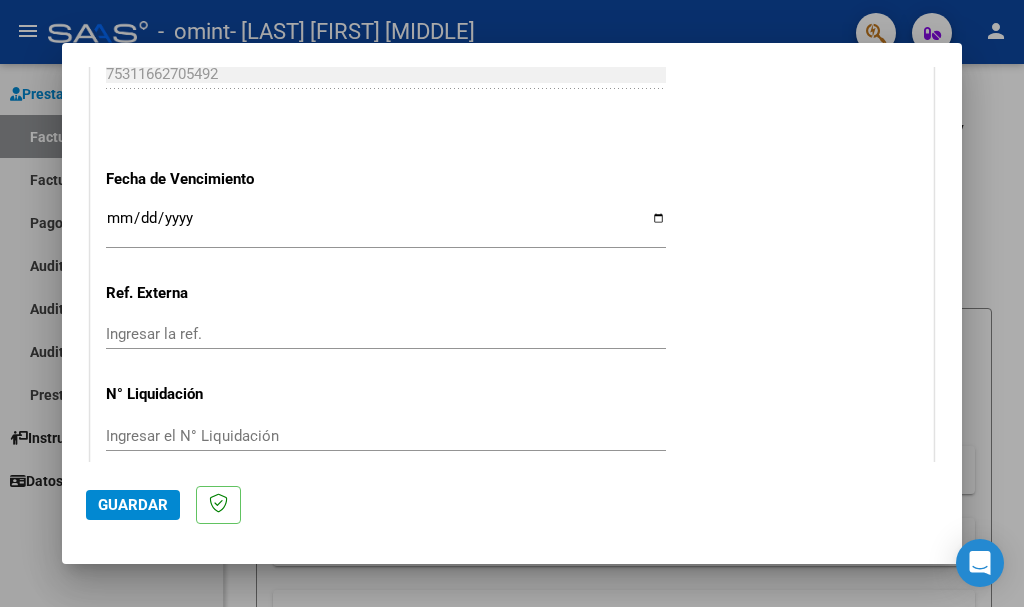 click on "Ingresar la fecha" at bounding box center (386, 226) 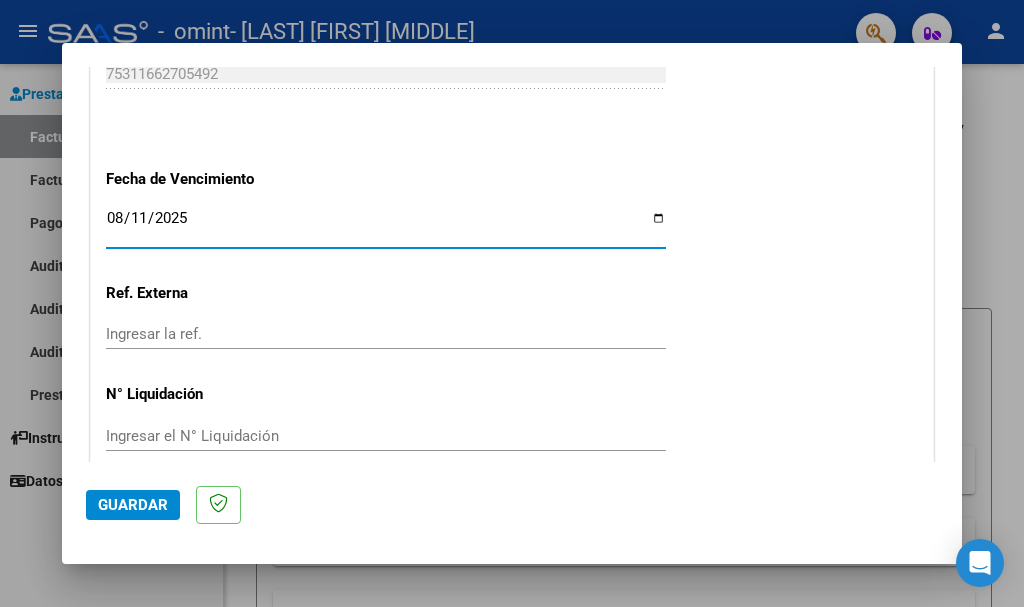 type on "2025-08-11" 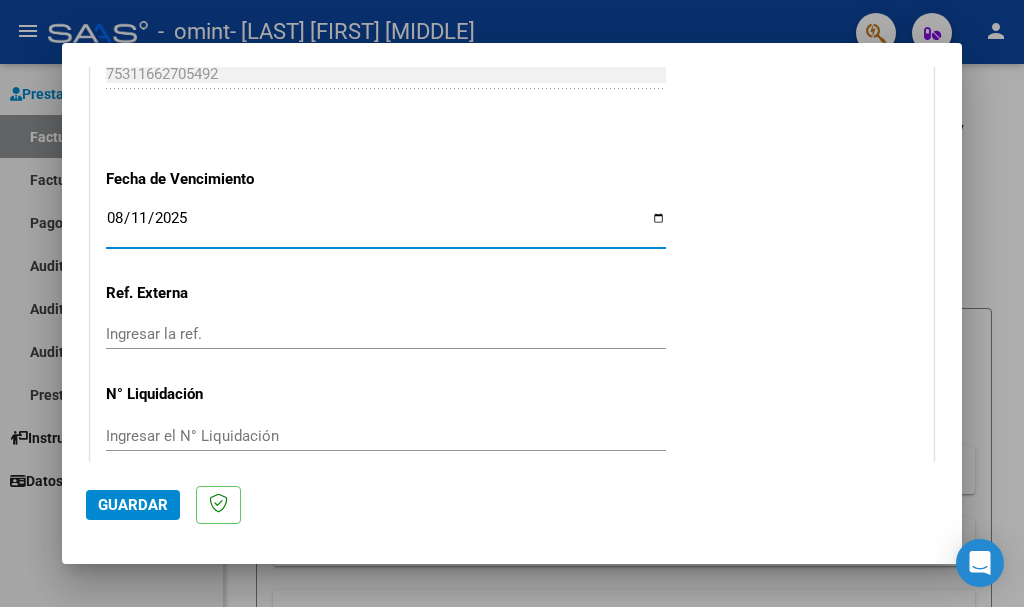 scroll, scrollTop: 1388, scrollLeft: 0, axis: vertical 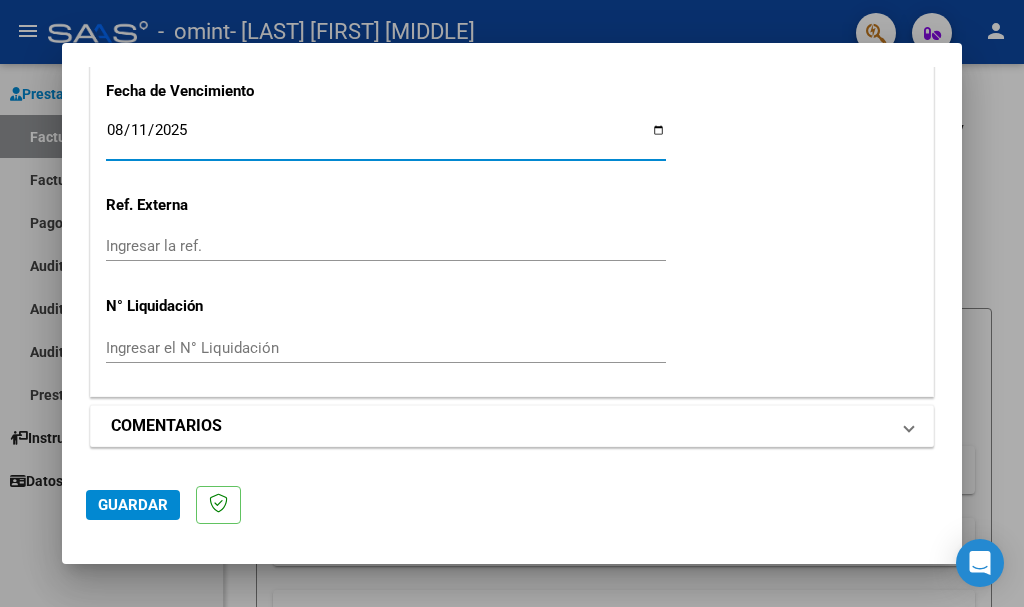 click on "COMENTARIOS" at bounding box center [500, 426] 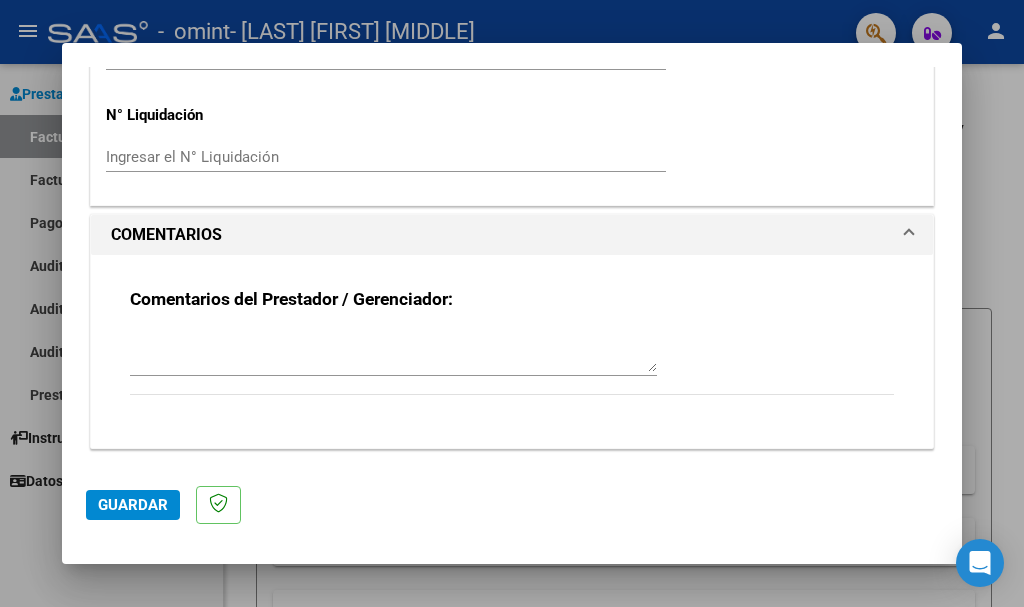 scroll, scrollTop: 1581, scrollLeft: 0, axis: vertical 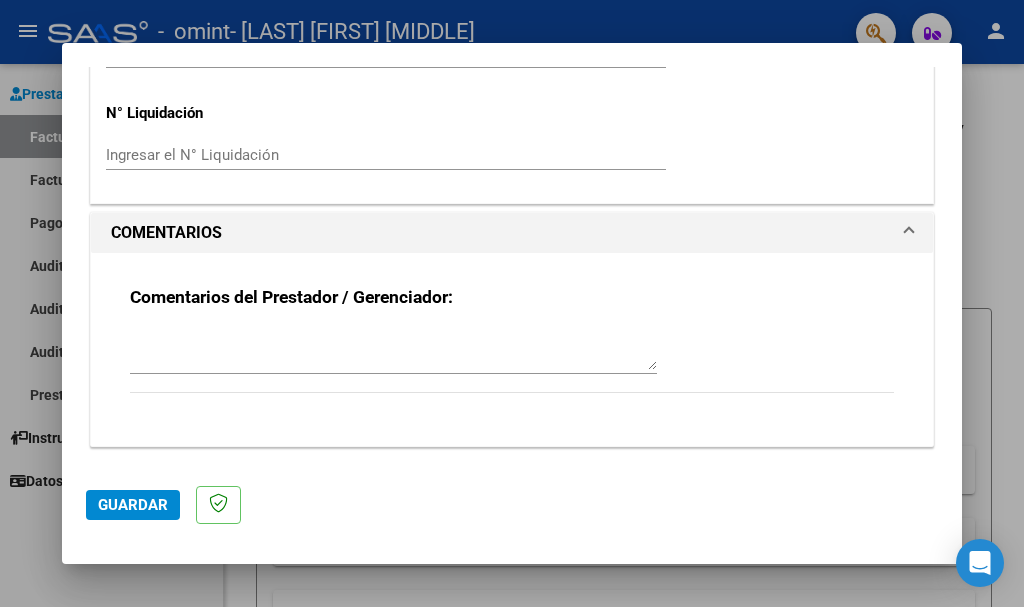 click at bounding box center [393, 350] 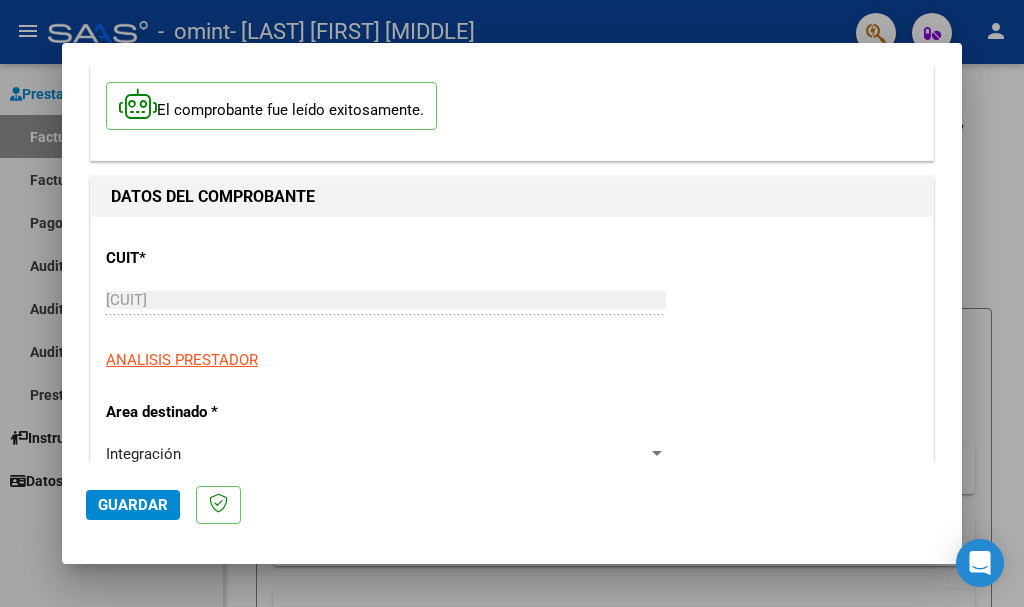 scroll, scrollTop: 200, scrollLeft: 0, axis: vertical 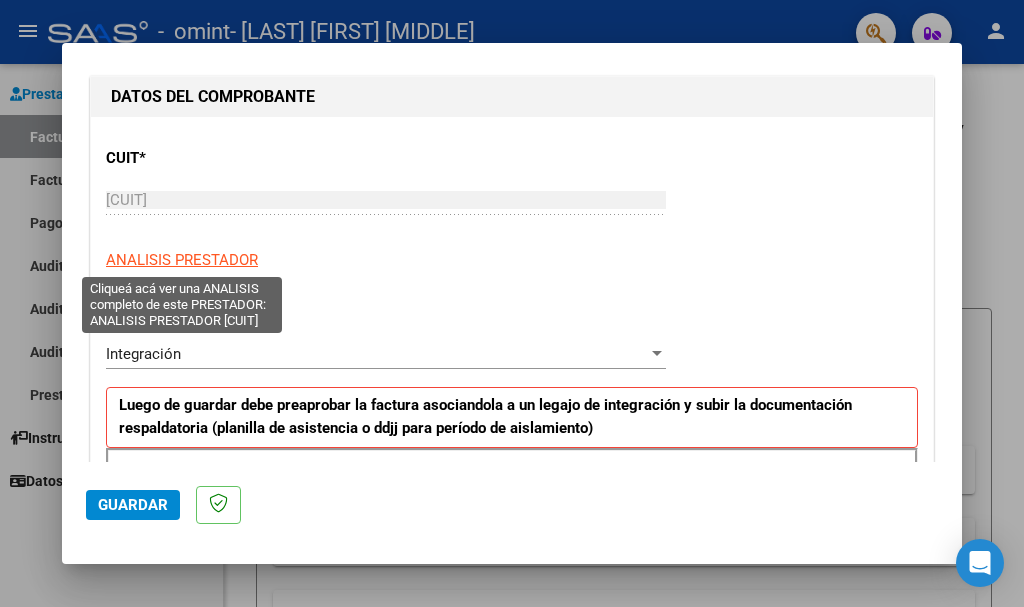 type on "Facturaciòn Fonoaudiolgia. [MONTH] 2025." 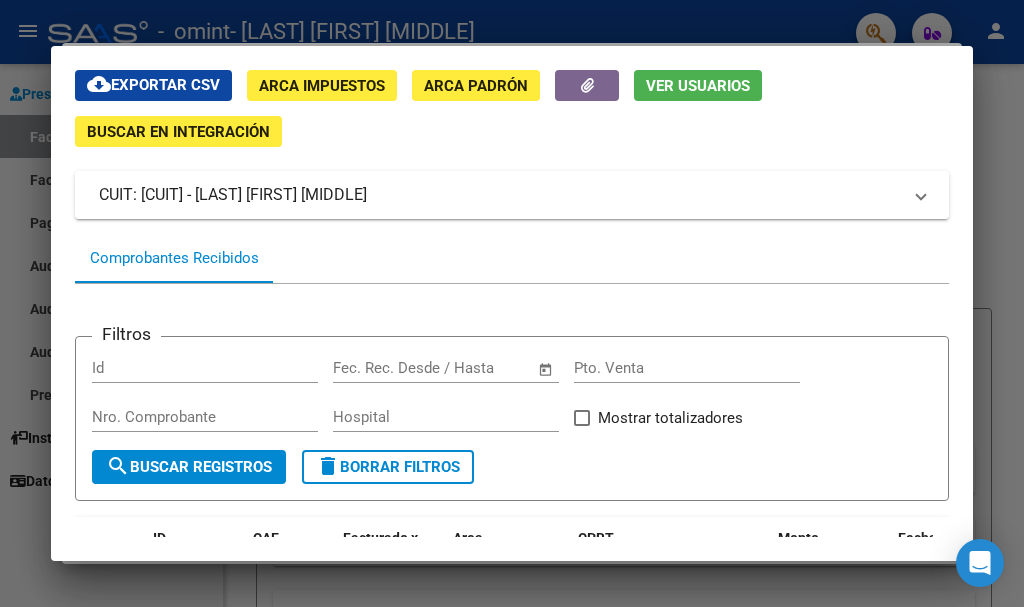 scroll, scrollTop: 0, scrollLeft: 0, axis: both 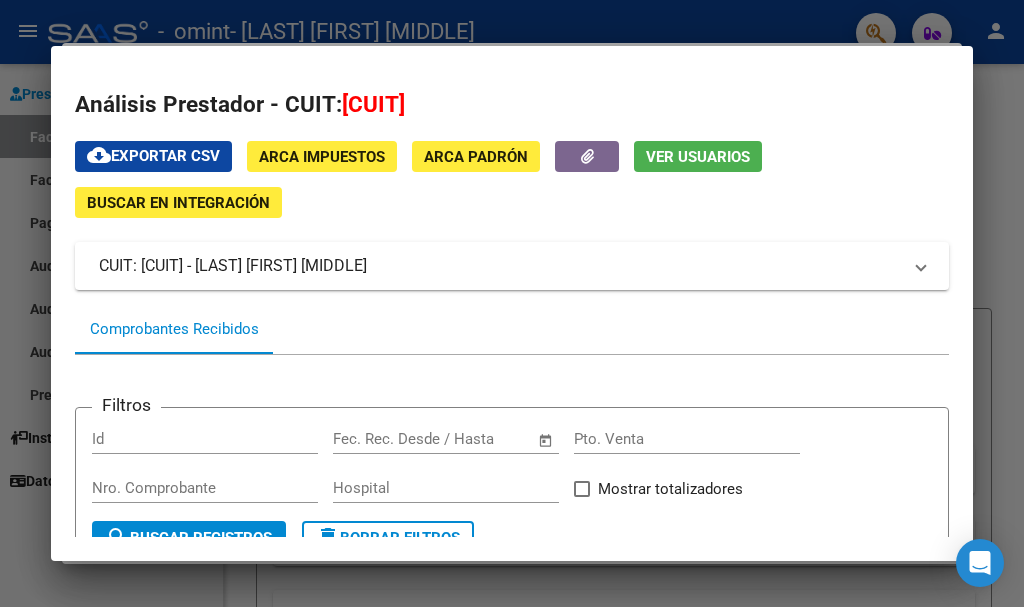 click at bounding box center (512, 303) 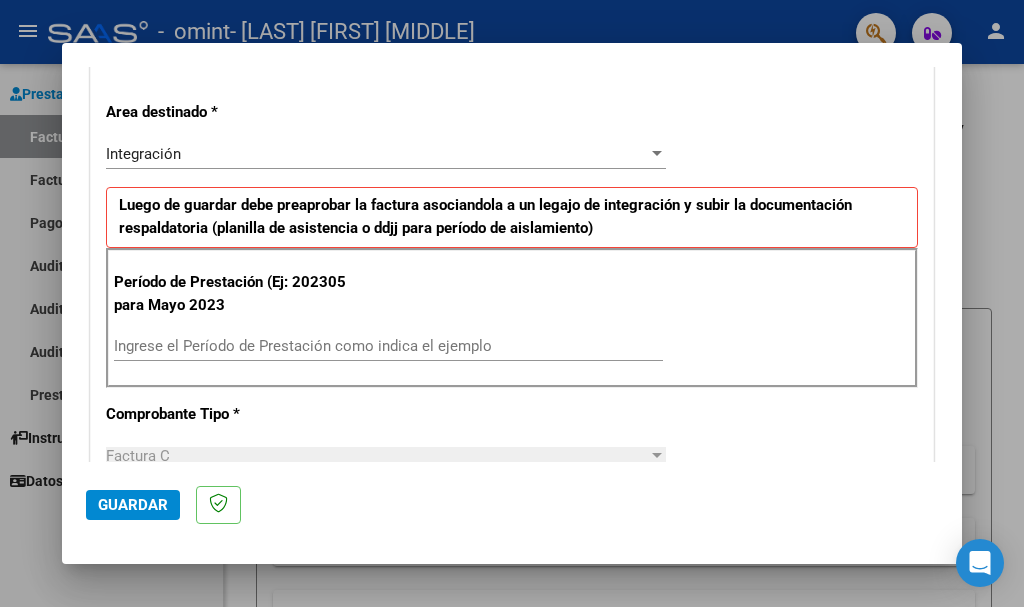 scroll, scrollTop: 500, scrollLeft: 0, axis: vertical 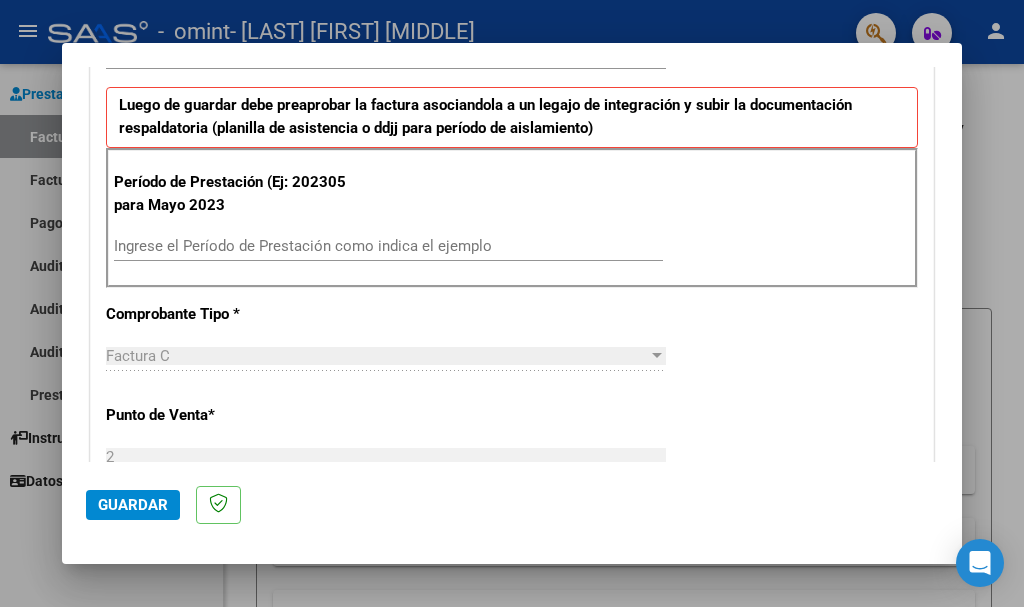 click on "Ingrese el Período de Prestación como indica el ejemplo" at bounding box center (388, 246) 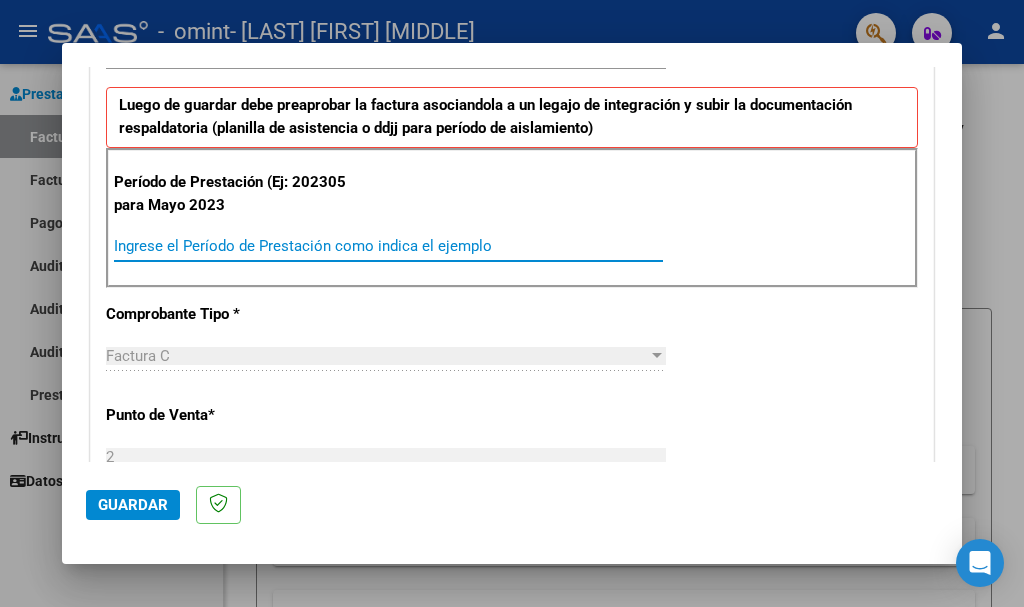 click on "Ingrese el Período de Prestación como indica el ejemplo" at bounding box center [388, 246] 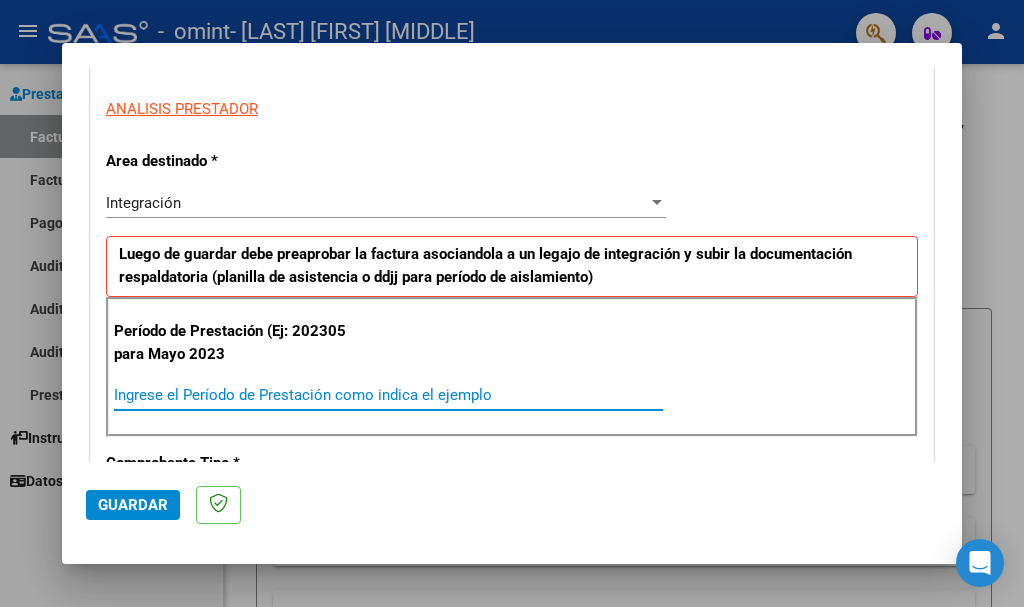scroll, scrollTop: 400, scrollLeft: 0, axis: vertical 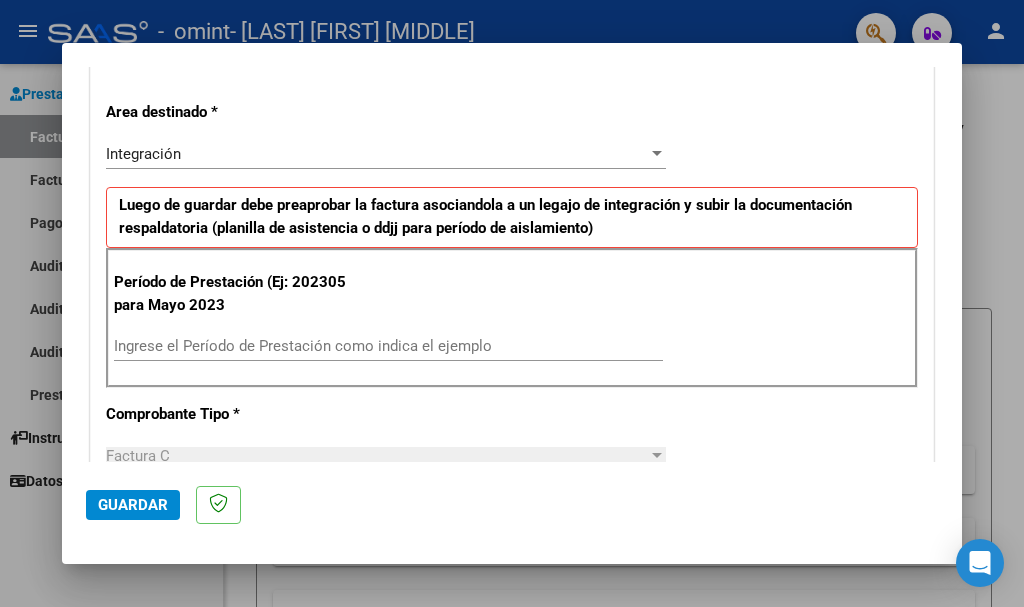 click on "Período de Prestación (Ej: 202305 para Mayo 2023    Ingrese el Período de Prestación como indica el ejemplo" at bounding box center [512, 318] 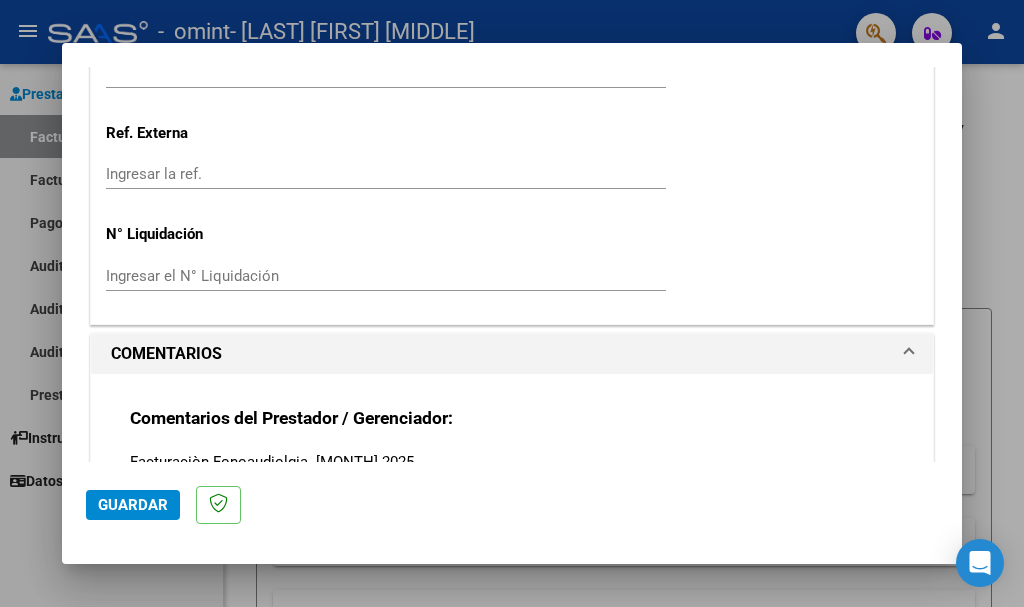 scroll, scrollTop: 1581, scrollLeft: 0, axis: vertical 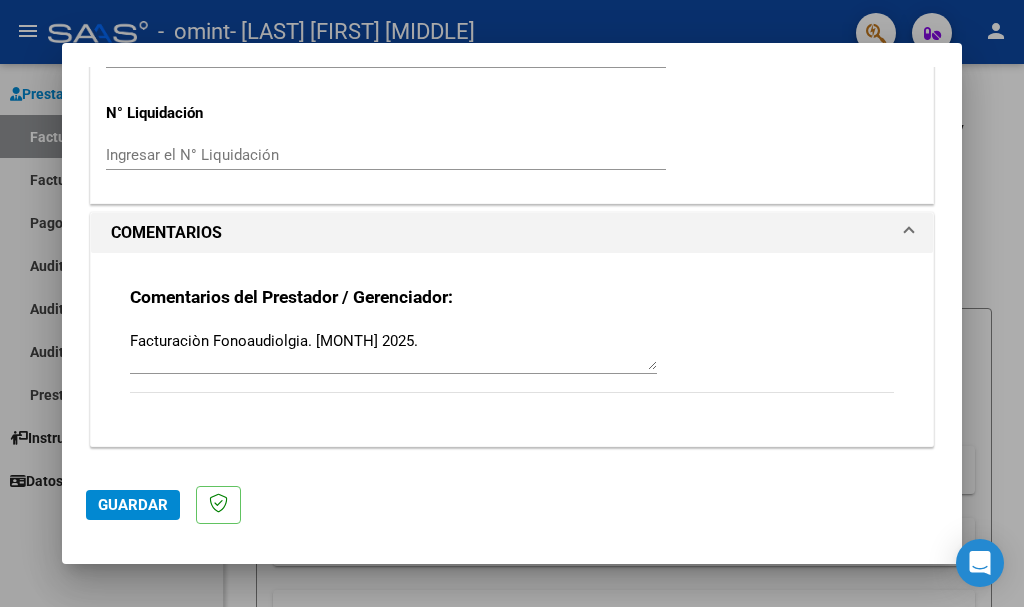 type on "202507" 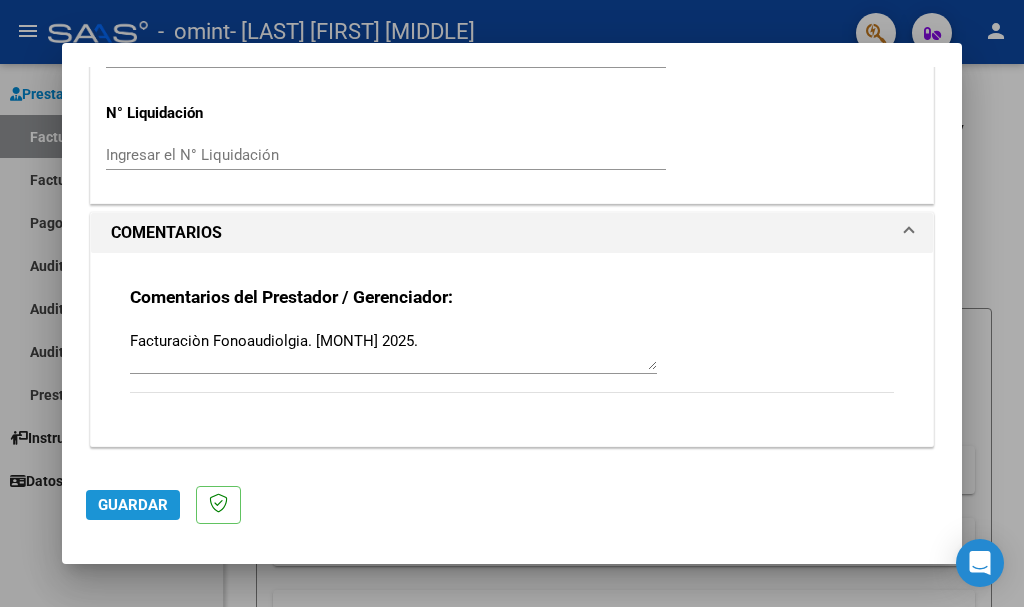click on "Guardar" 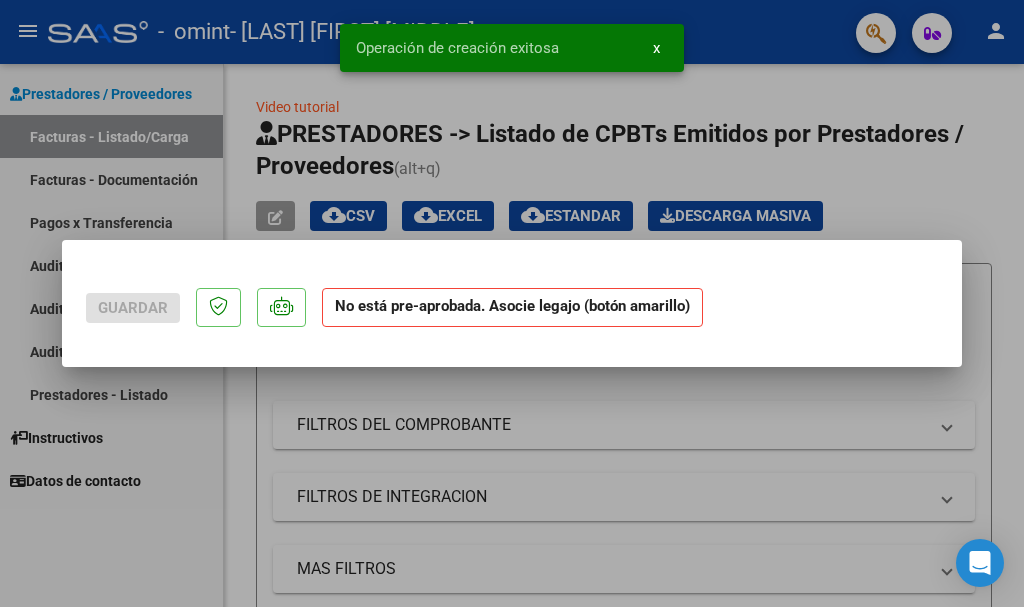 scroll, scrollTop: 0, scrollLeft: 0, axis: both 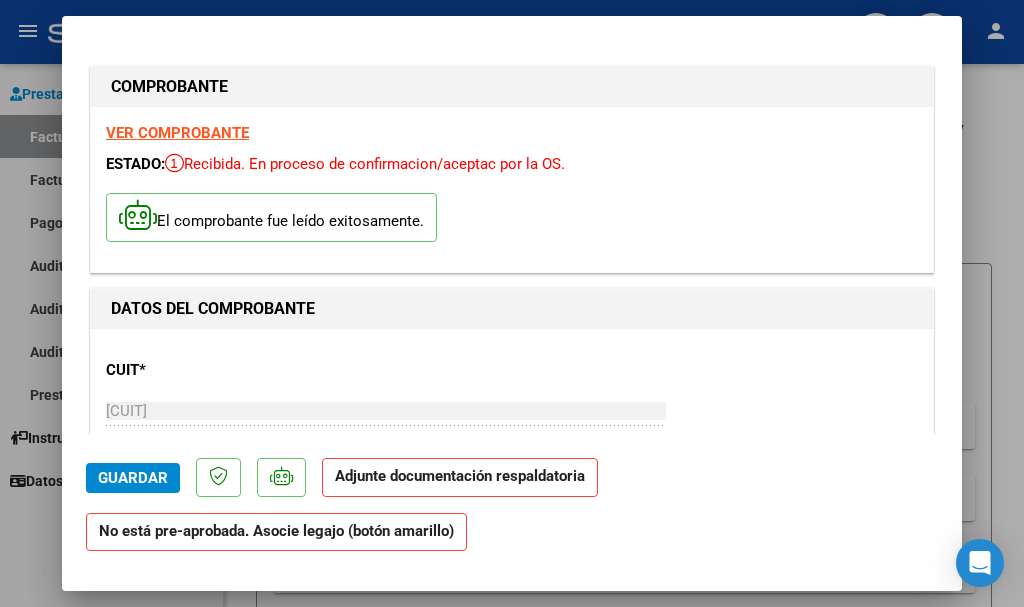 click on "Adjunte documentación respaldatoria" 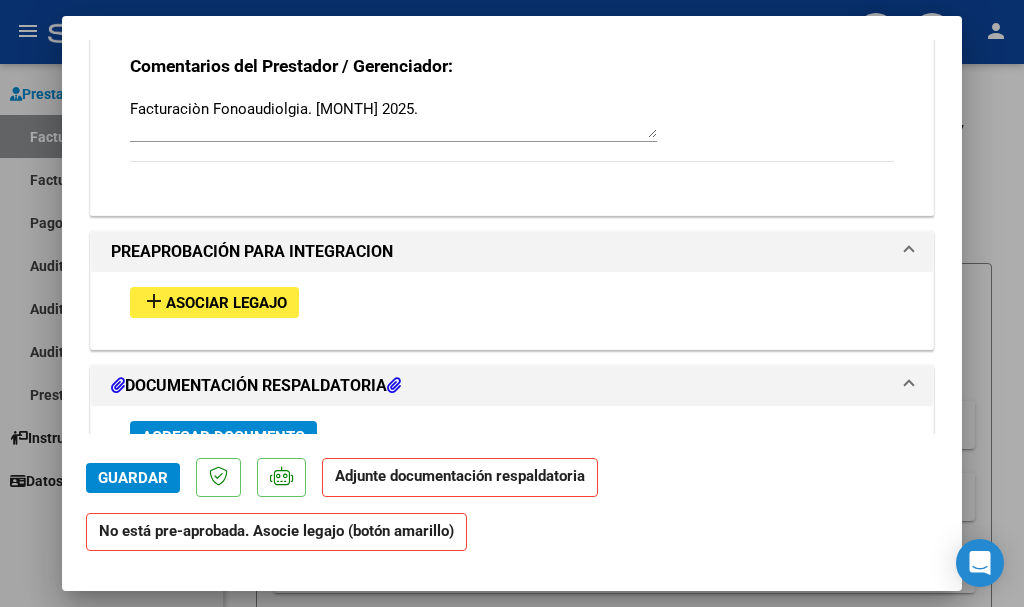 scroll, scrollTop: 1900, scrollLeft: 0, axis: vertical 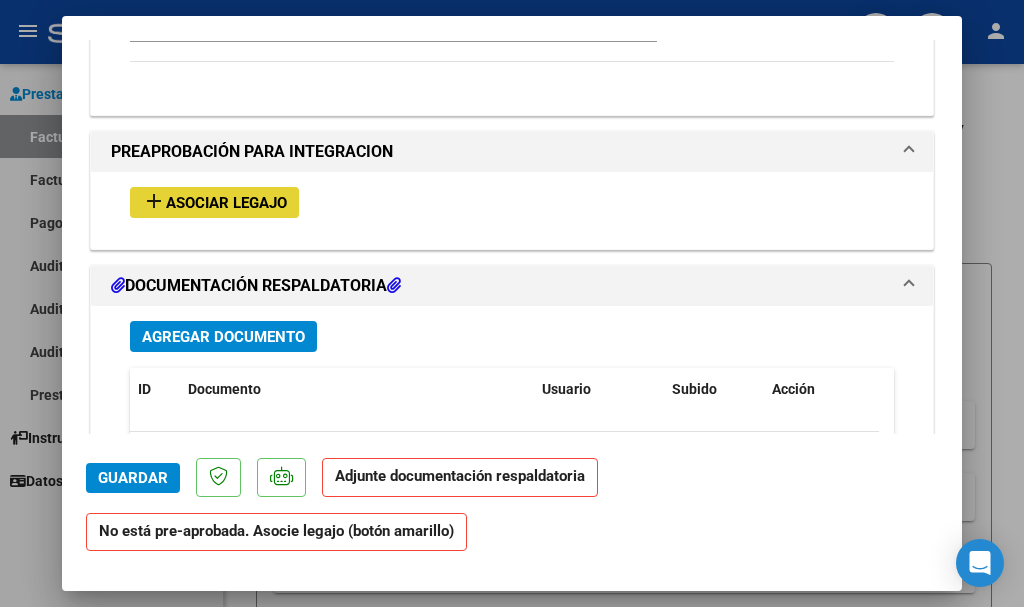 click on "Asociar Legajo" at bounding box center (226, 203) 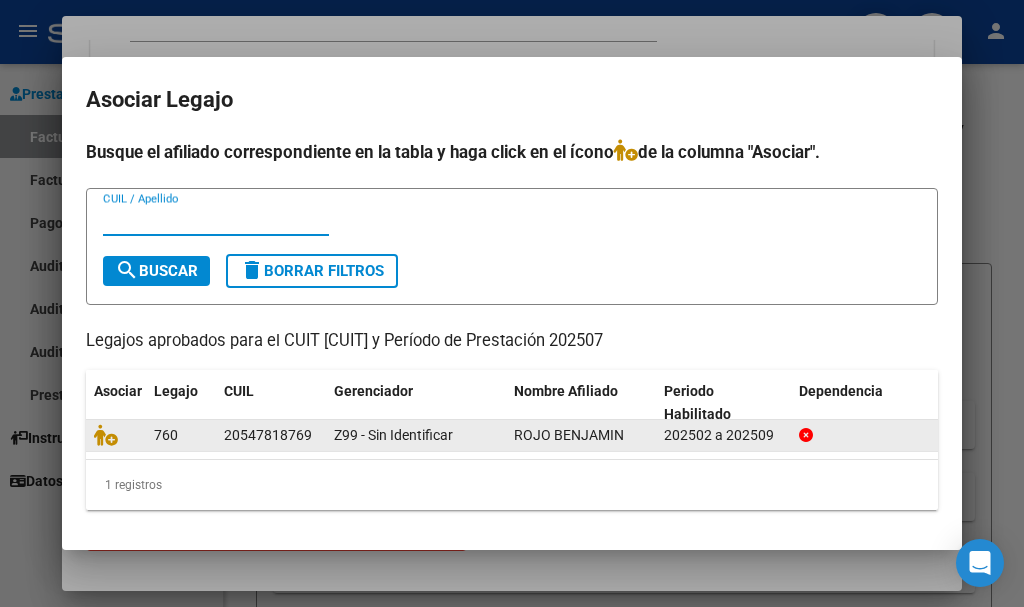 click 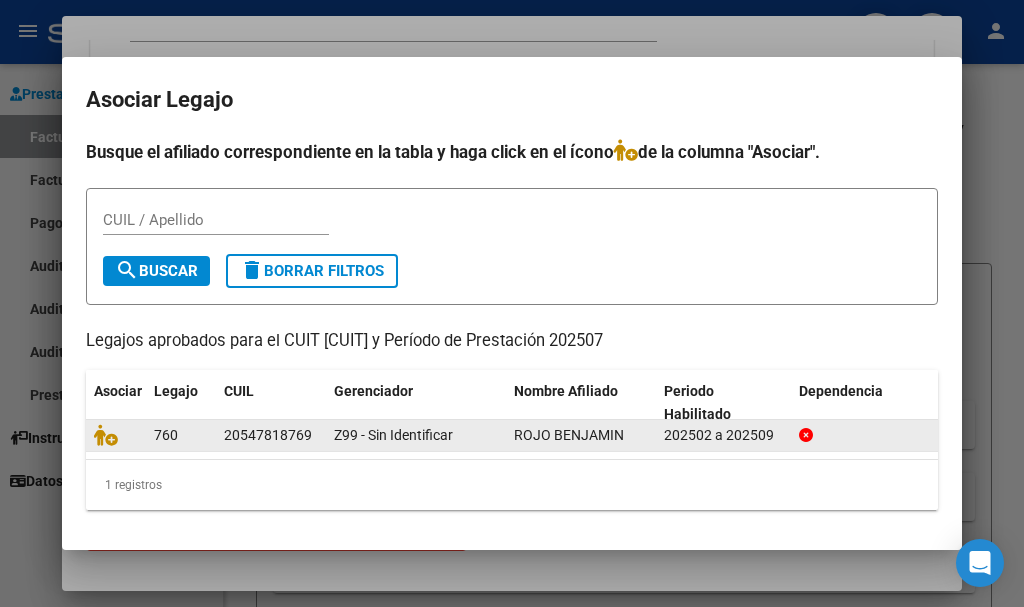 click on "ROJO BENJAMIN" 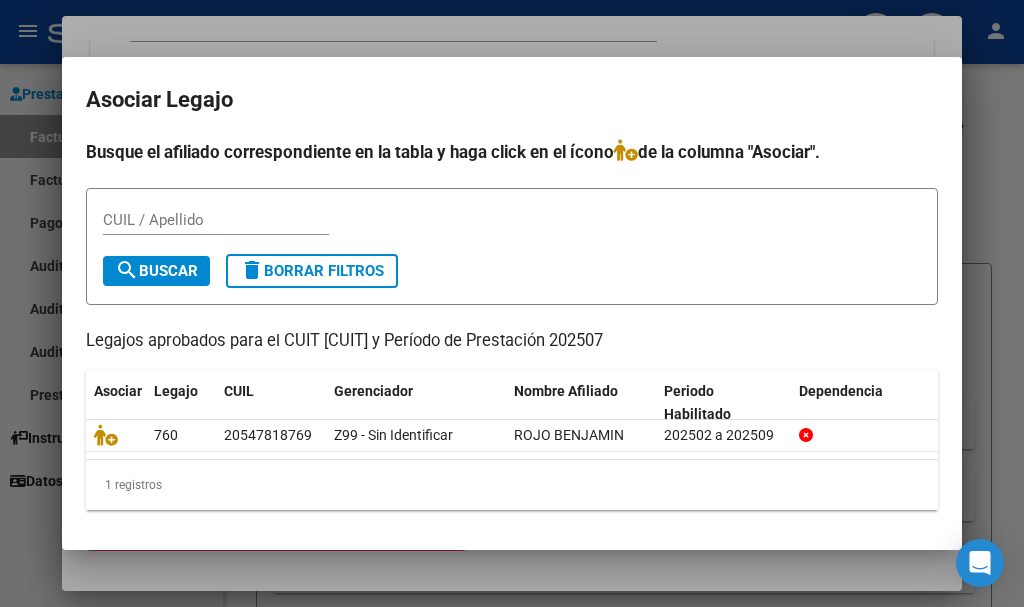 scroll, scrollTop: 8, scrollLeft: 0, axis: vertical 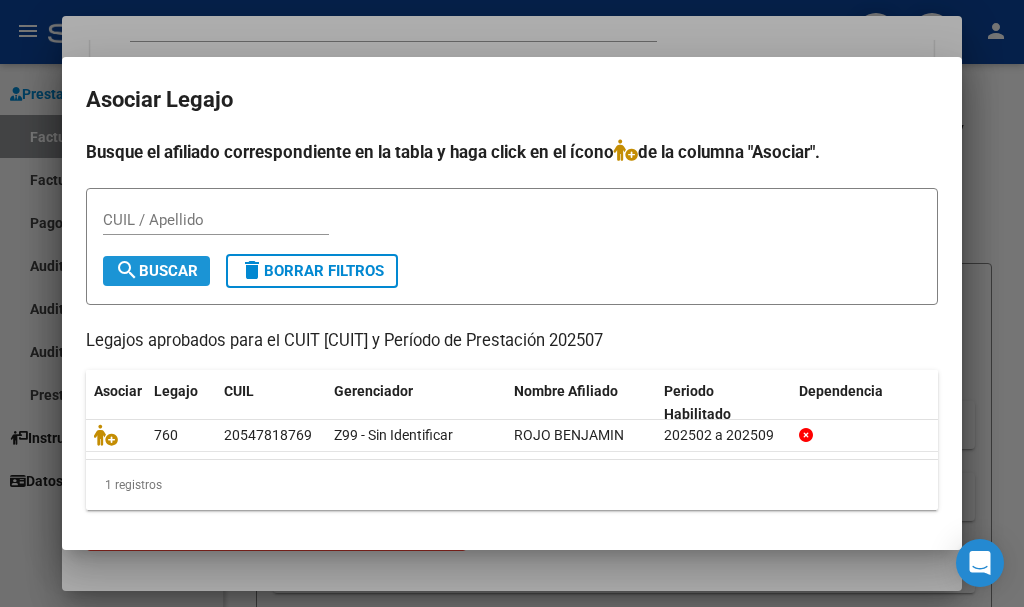 click on "search  Buscar" at bounding box center (156, 271) 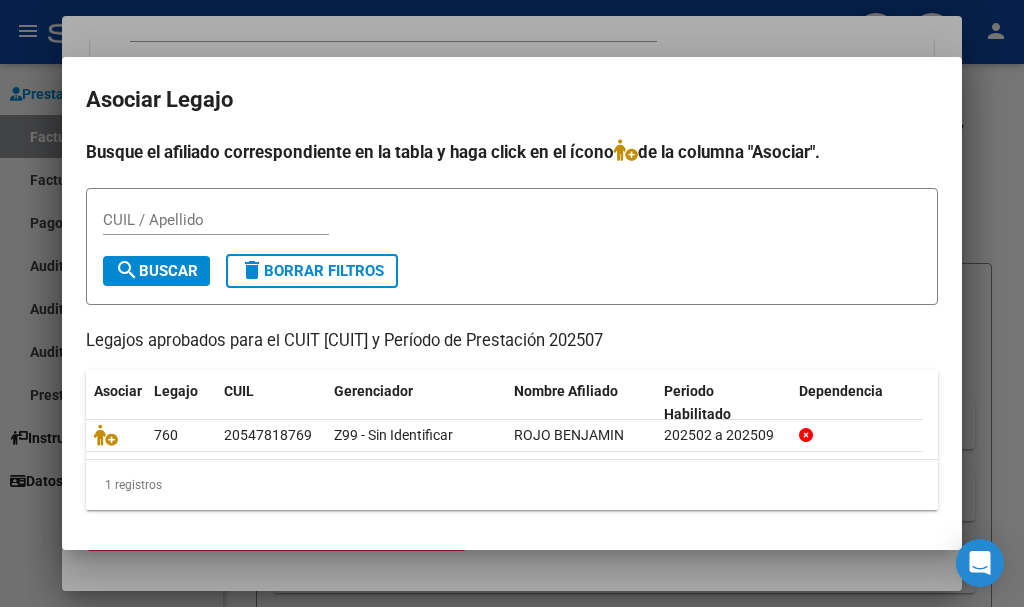 click on "search  Buscar" at bounding box center [156, 271] 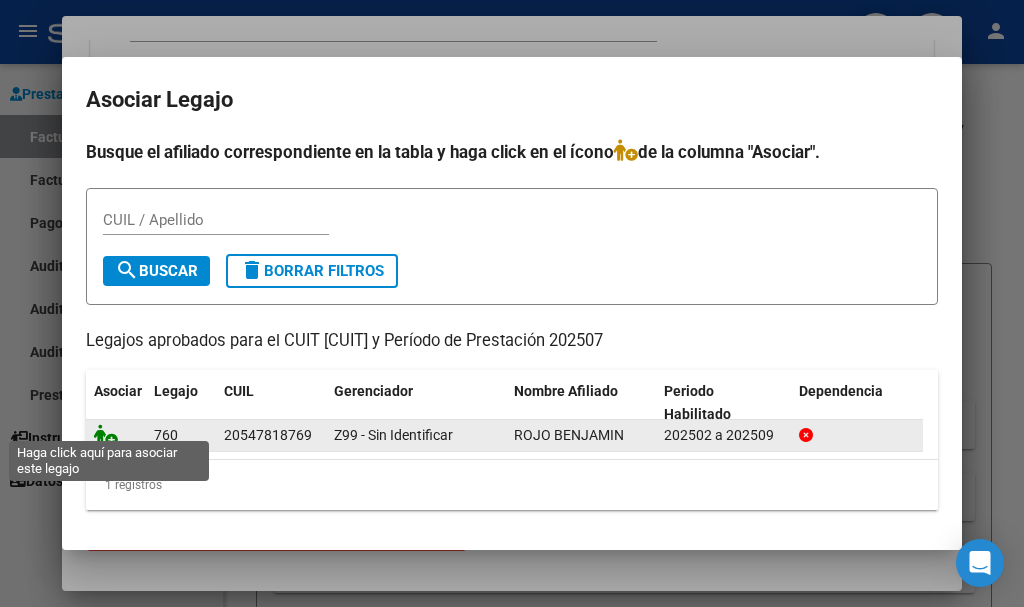 click 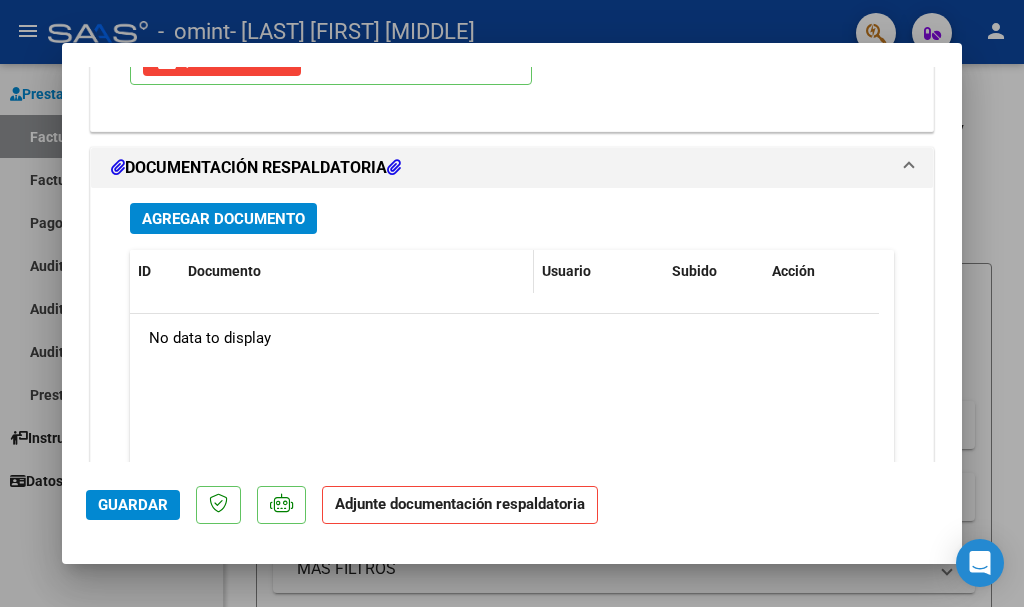 scroll, scrollTop: 2353, scrollLeft: 0, axis: vertical 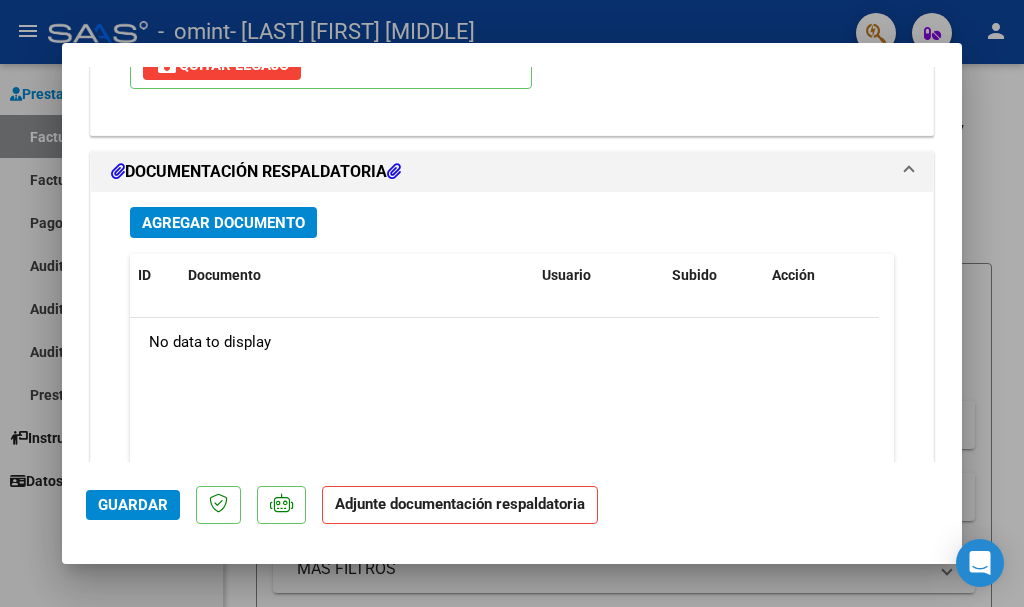 click on "Agregar Documento" at bounding box center (223, 223) 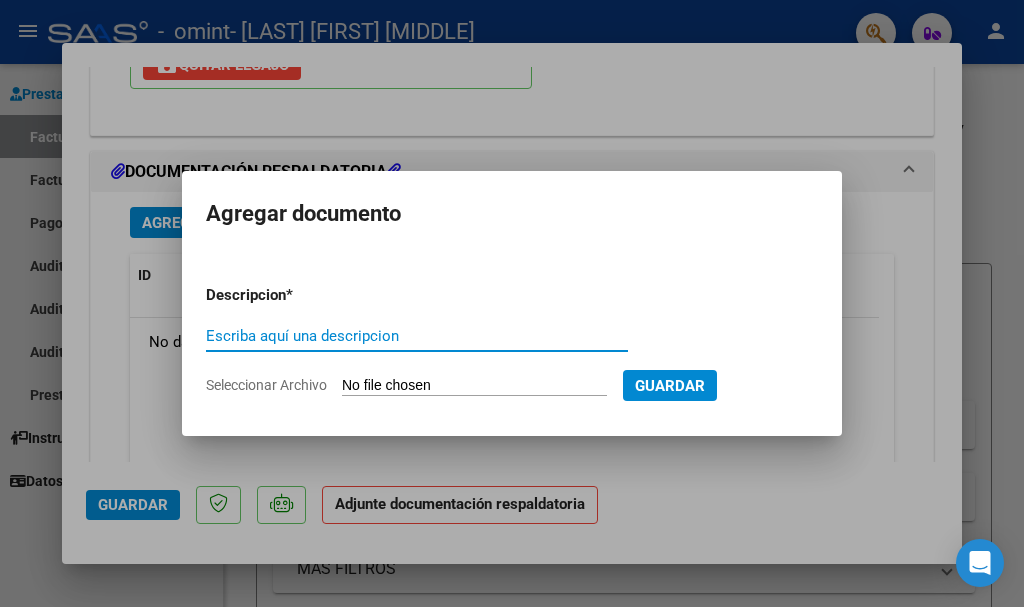 type on "p" 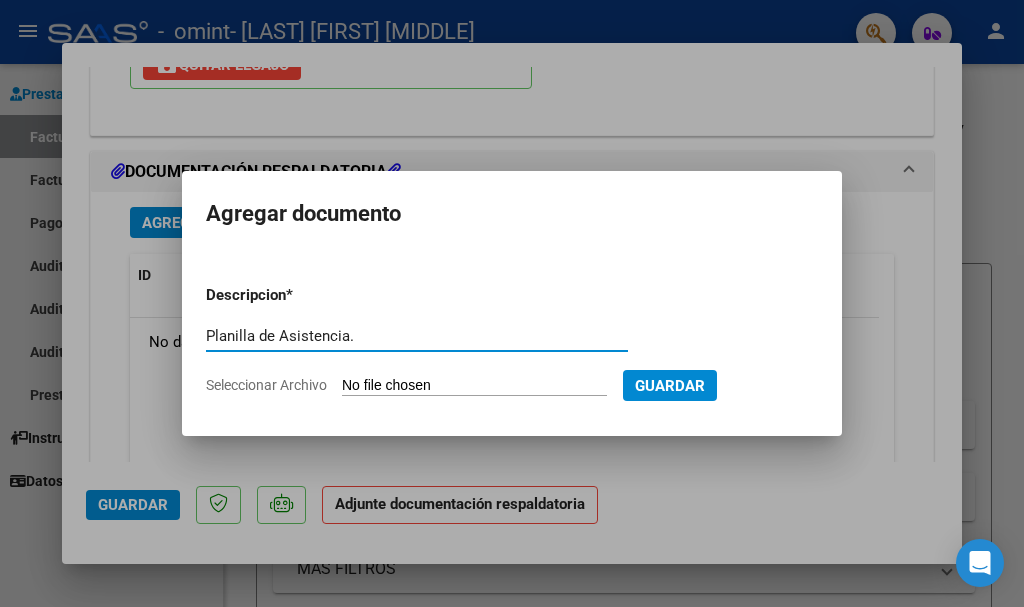type on "Planilla de Asistencia." 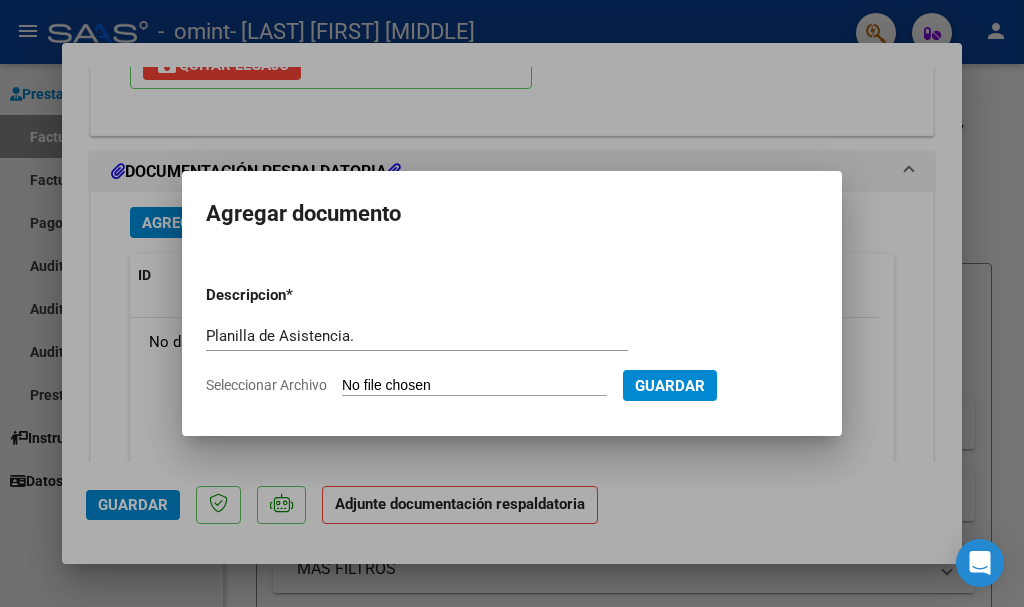 click on "Seleccionar Archivo" at bounding box center [474, 386] 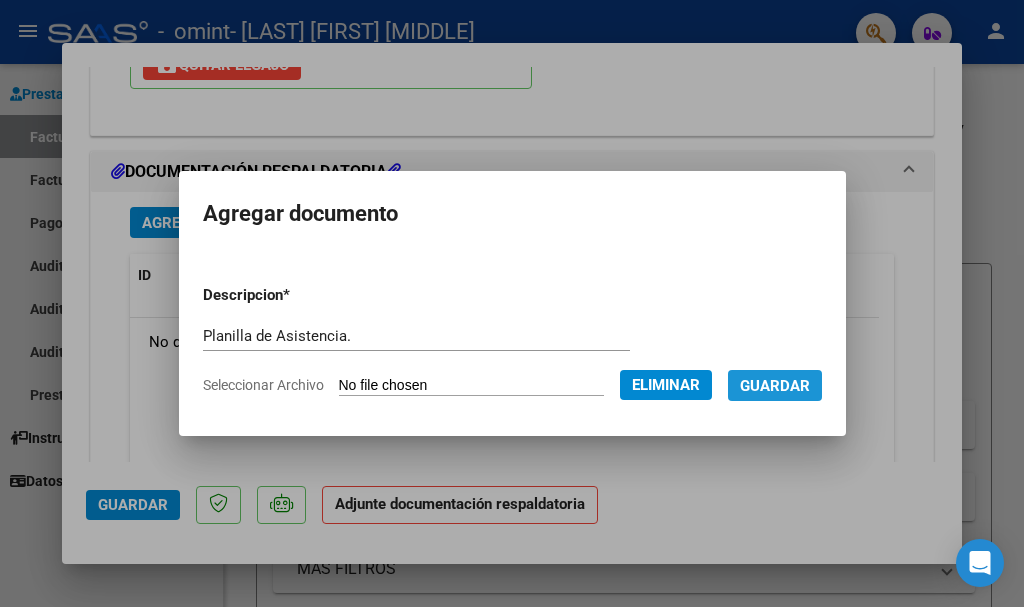 click on "Guardar" at bounding box center (775, 386) 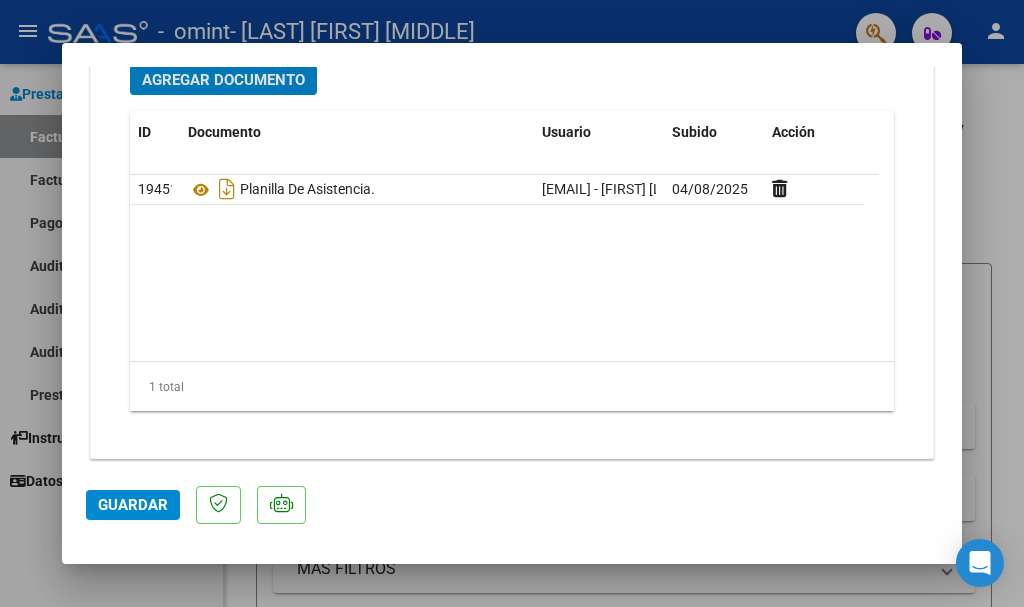 scroll, scrollTop: 2508, scrollLeft: 0, axis: vertical 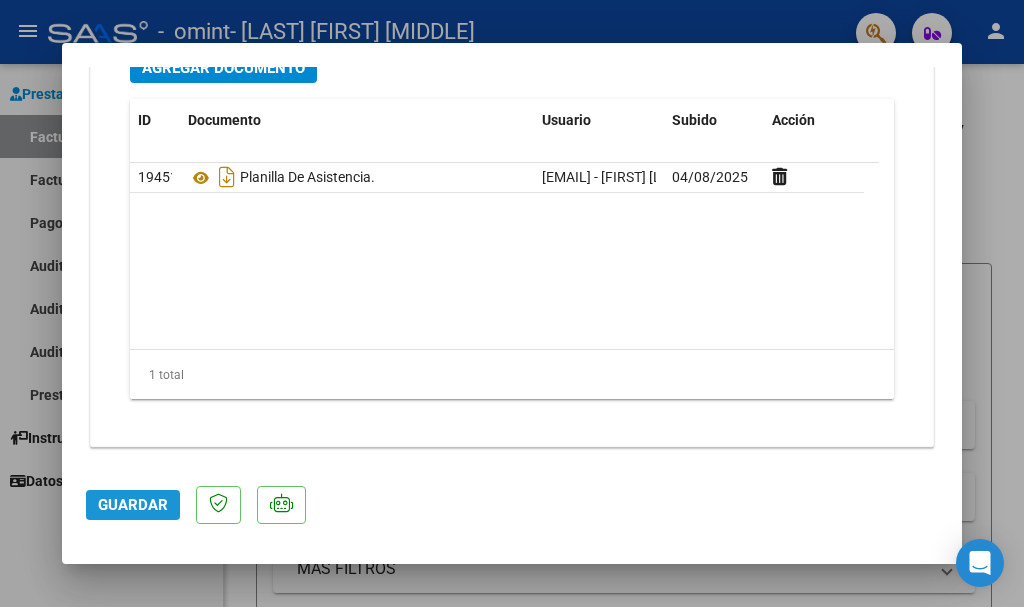click on "Guardar" 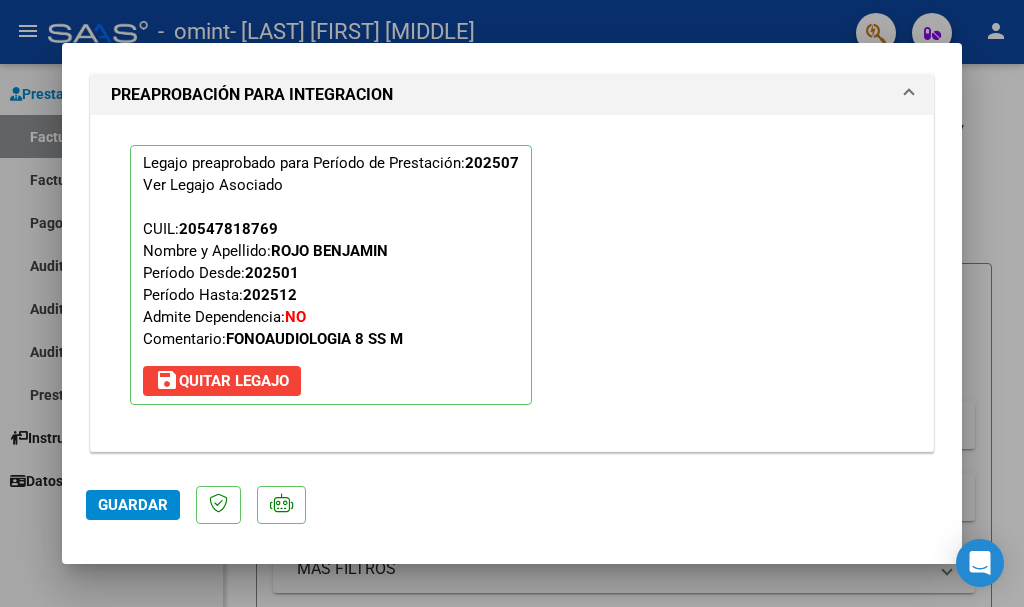scroll, scrollTop: 2008, scrollLeft: 0, axis: vertical 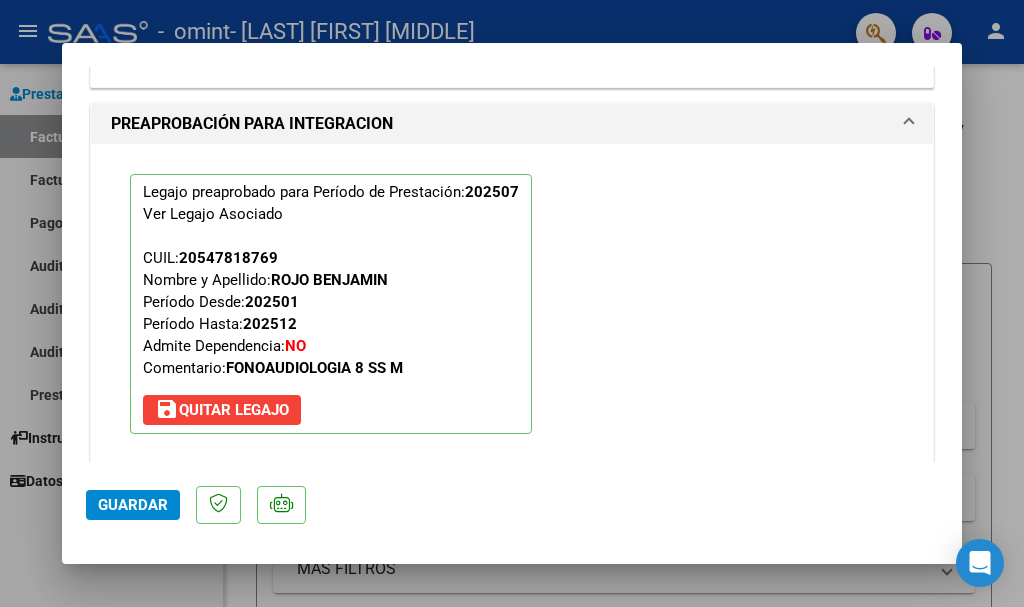 click at bounding box center (512, 303) 